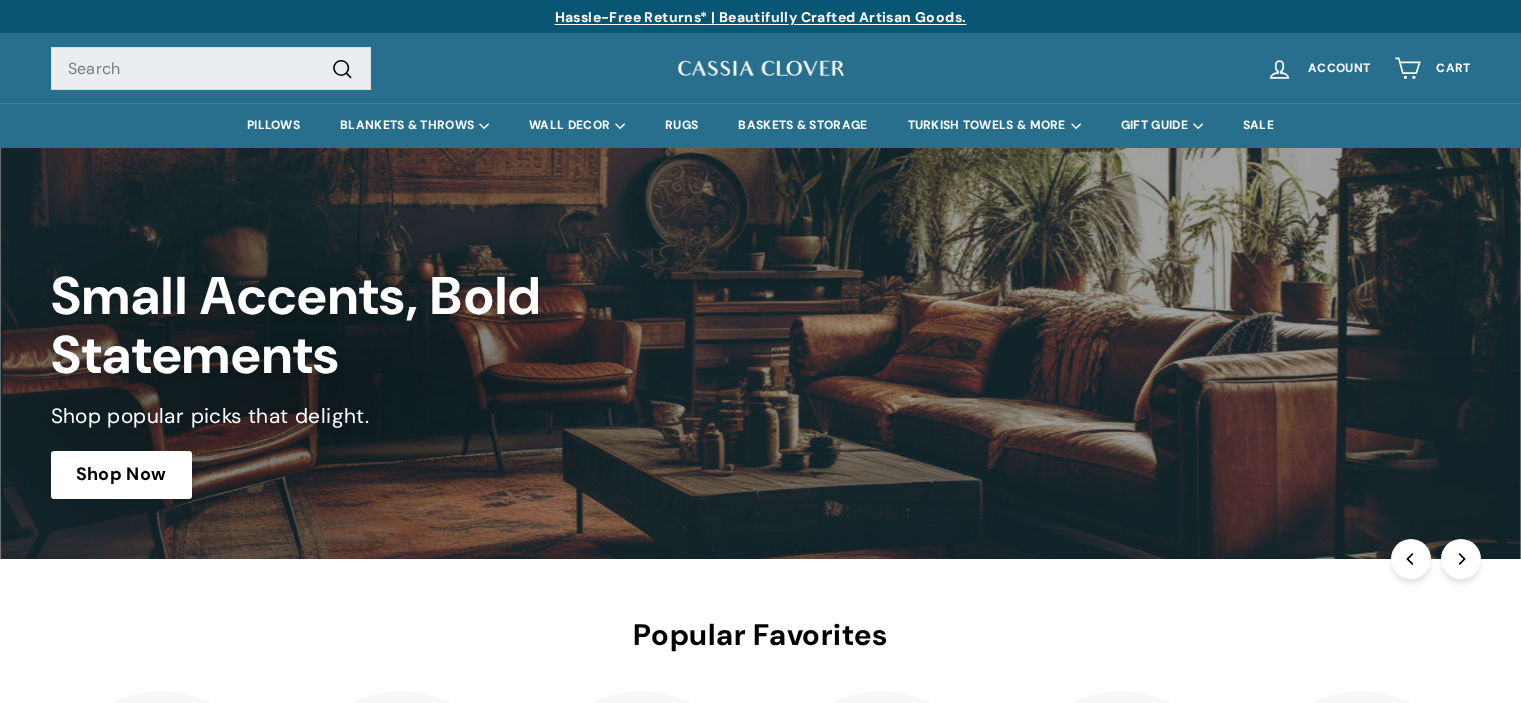 scroll, scrollTop: 0, scrollLeft: 0, axis: both 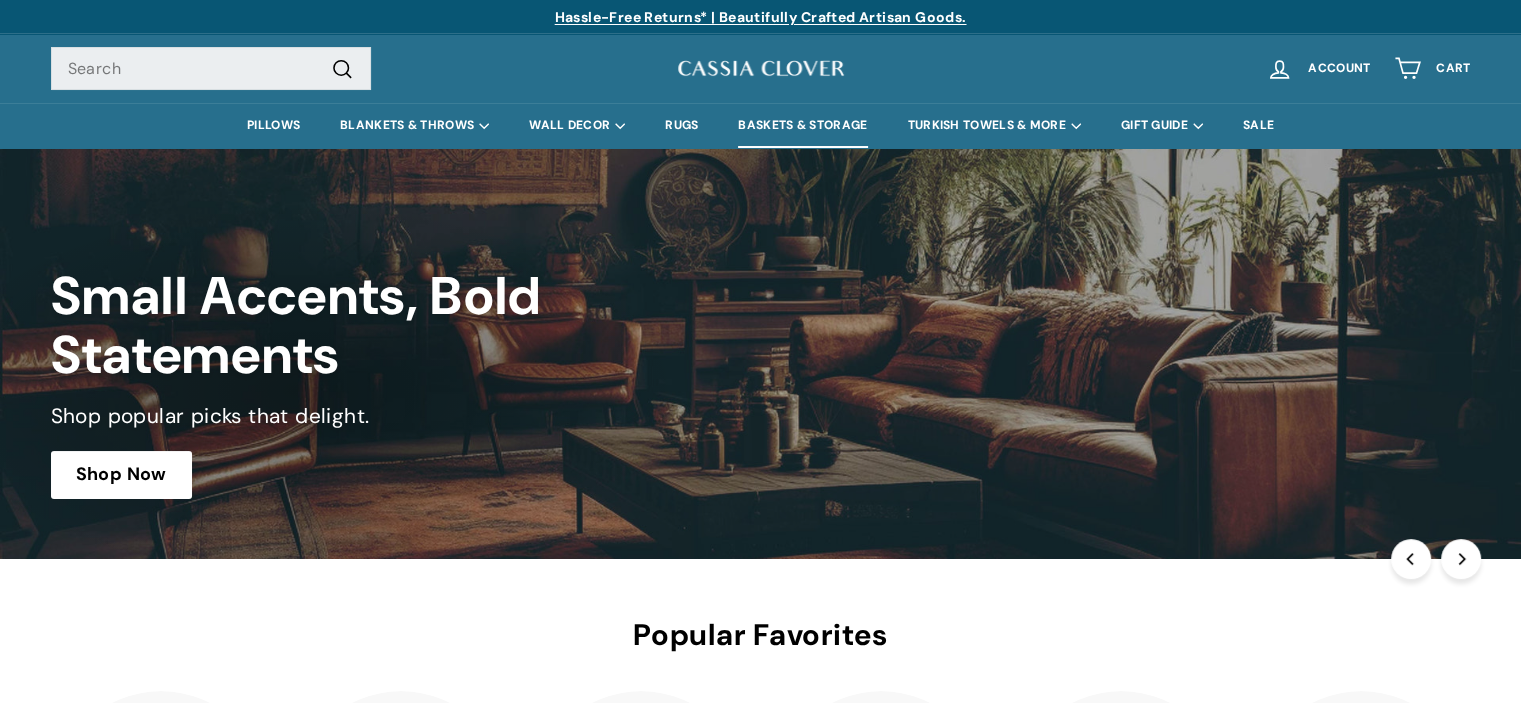 click on "BASKETS & STORAGE" at bounding box center (802, 125) 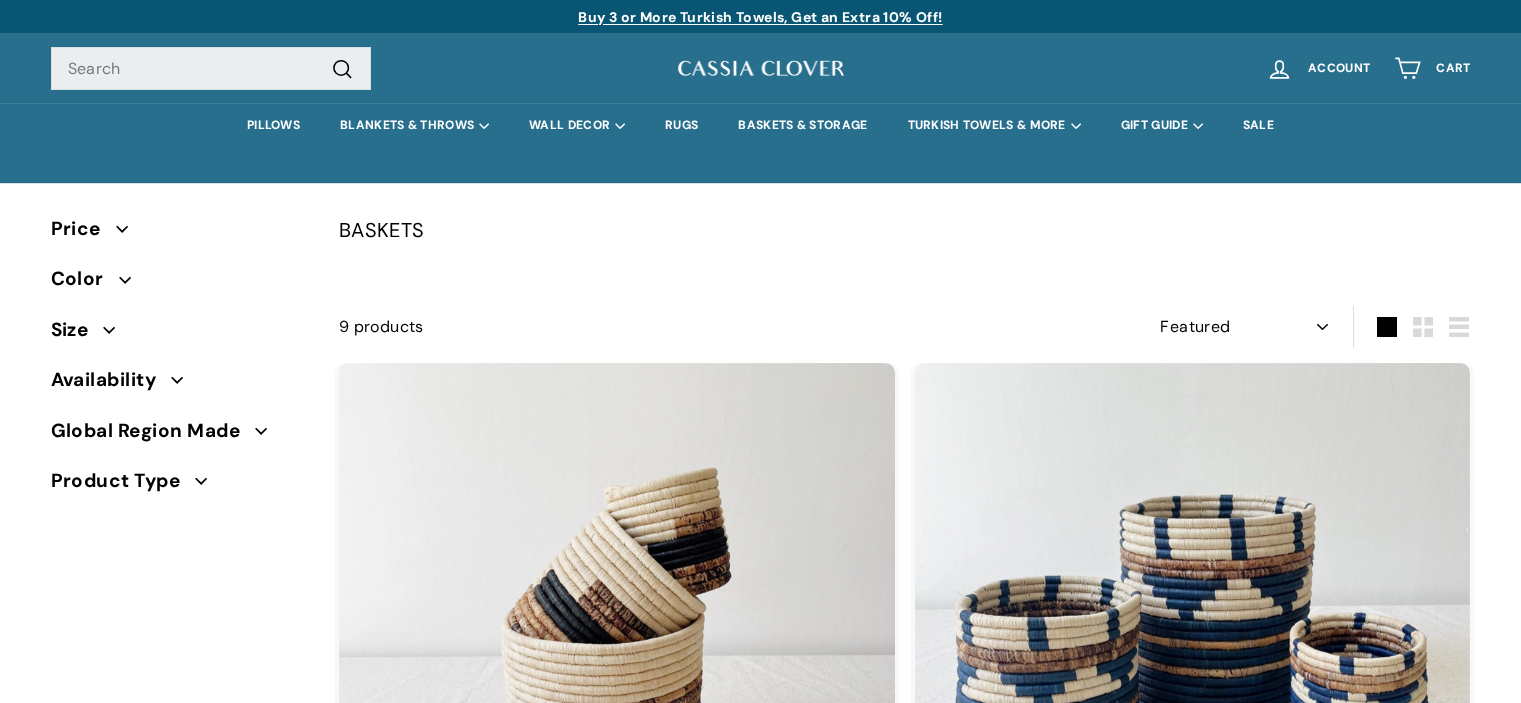 select on "manual" 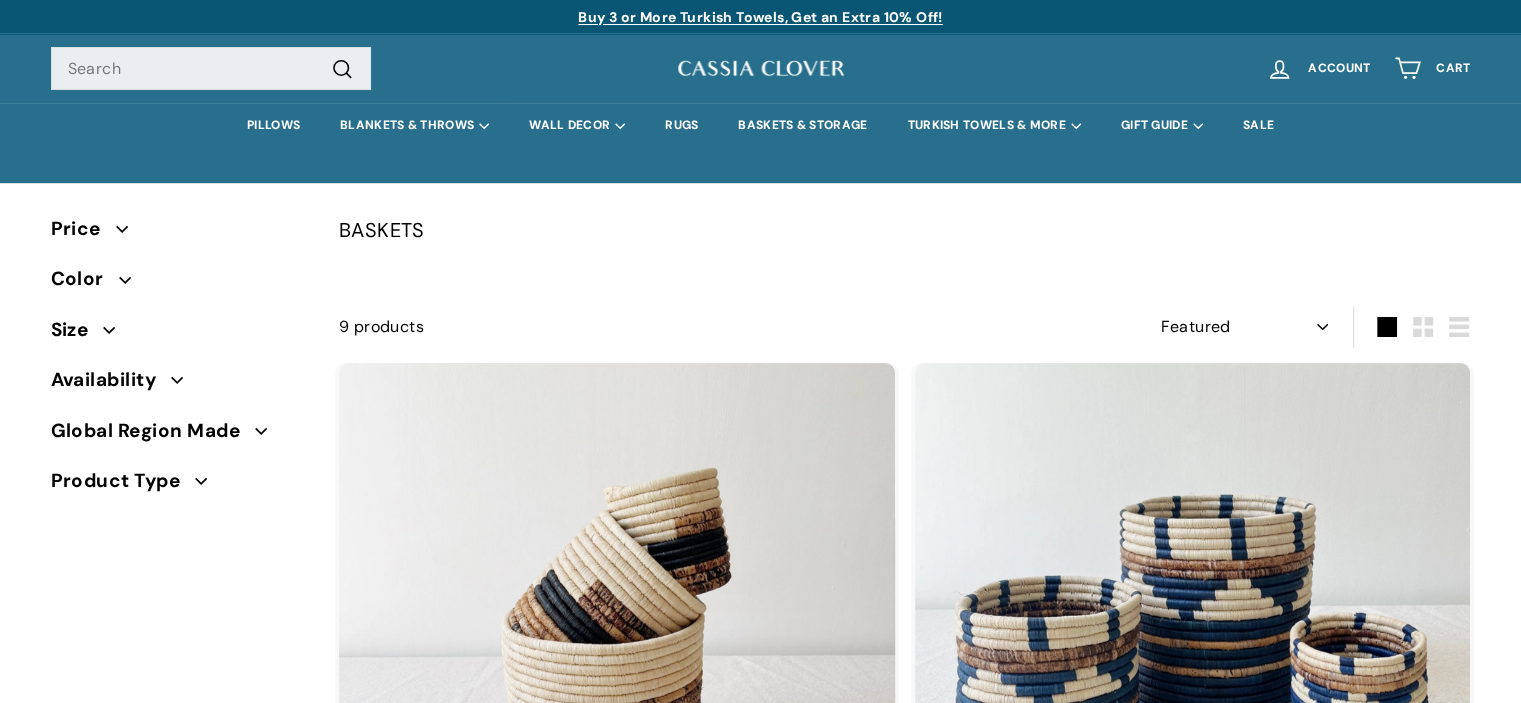 scroll, scrollTop: 0, scrollLeft: 0, axis: both 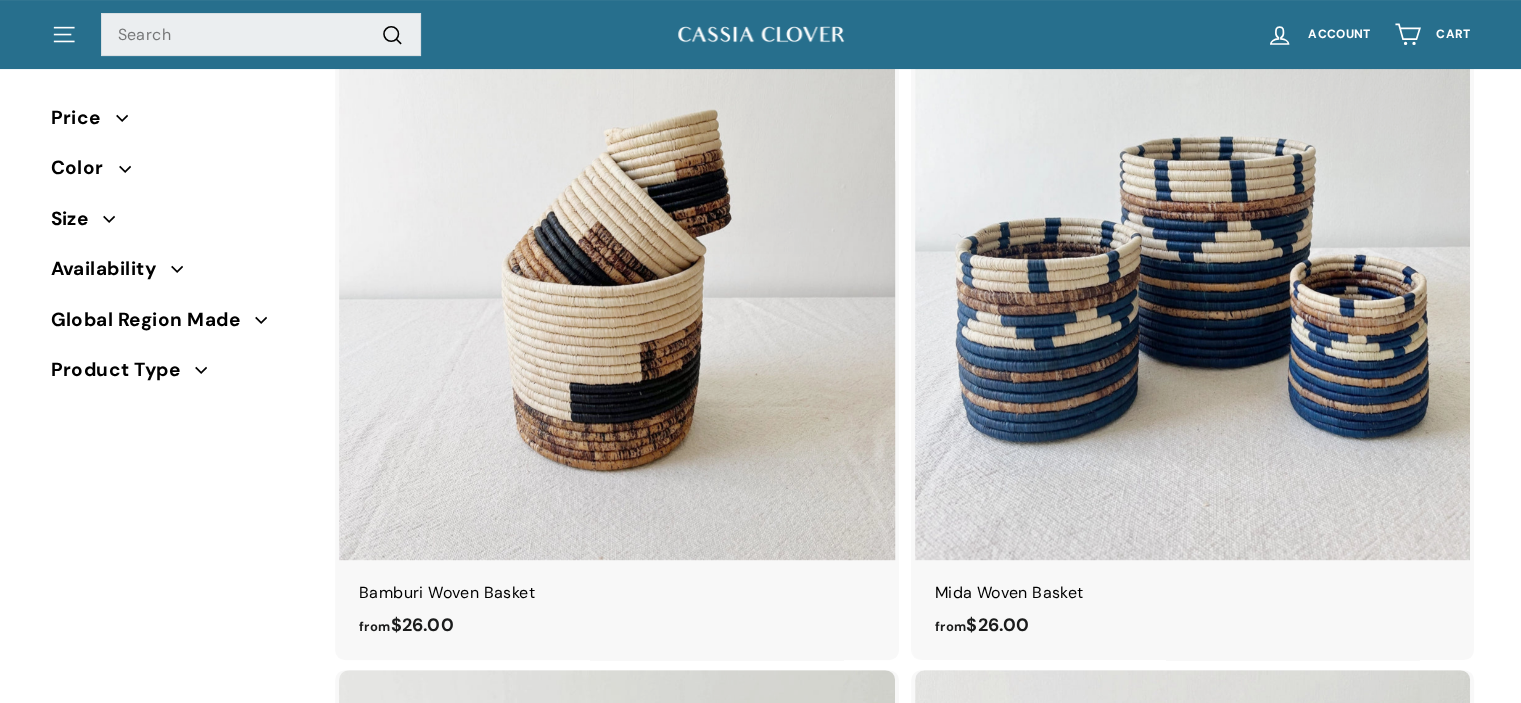 drag, startPoint x: 0, startPoint y: 0, endPoint x: 1525, endPoint y: 86, distance: 1527.423 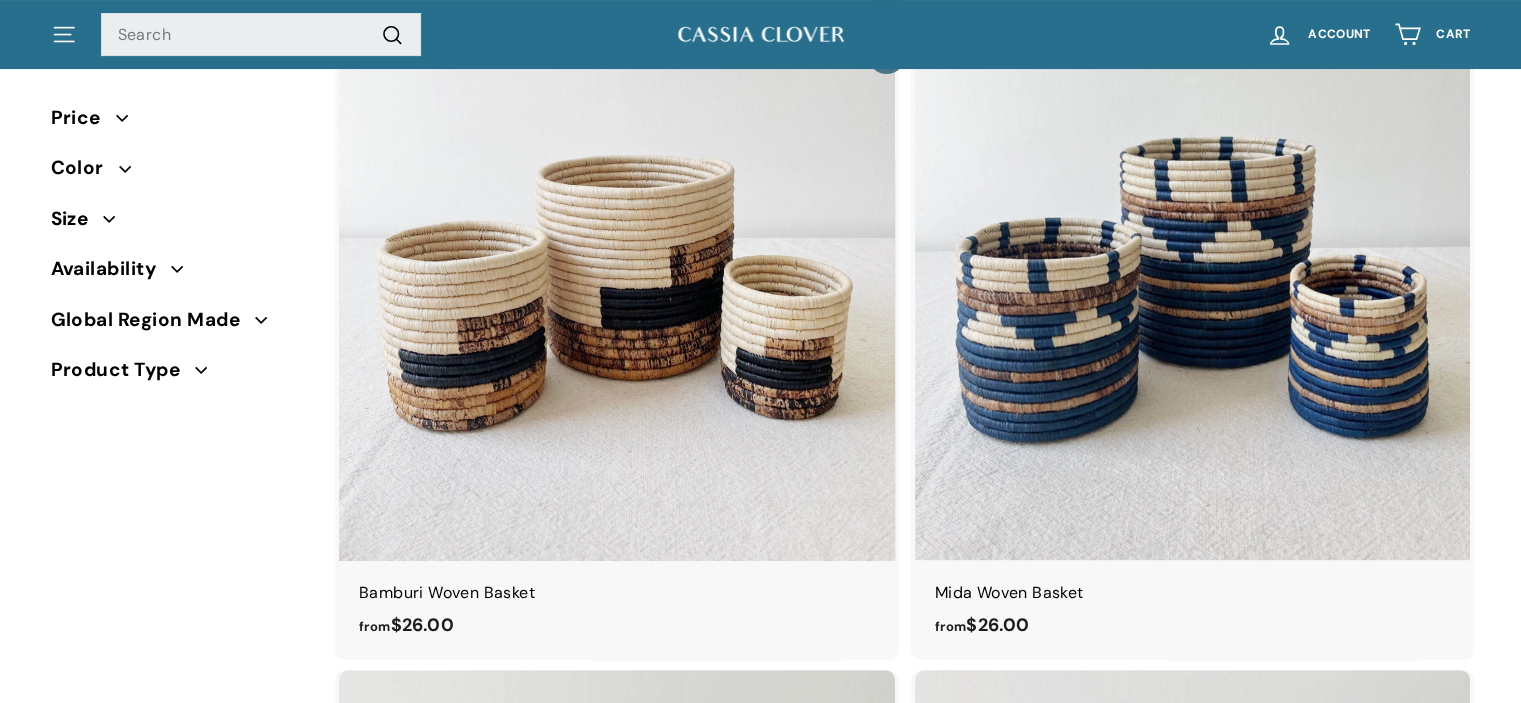 click at bounding box center [617, 283] 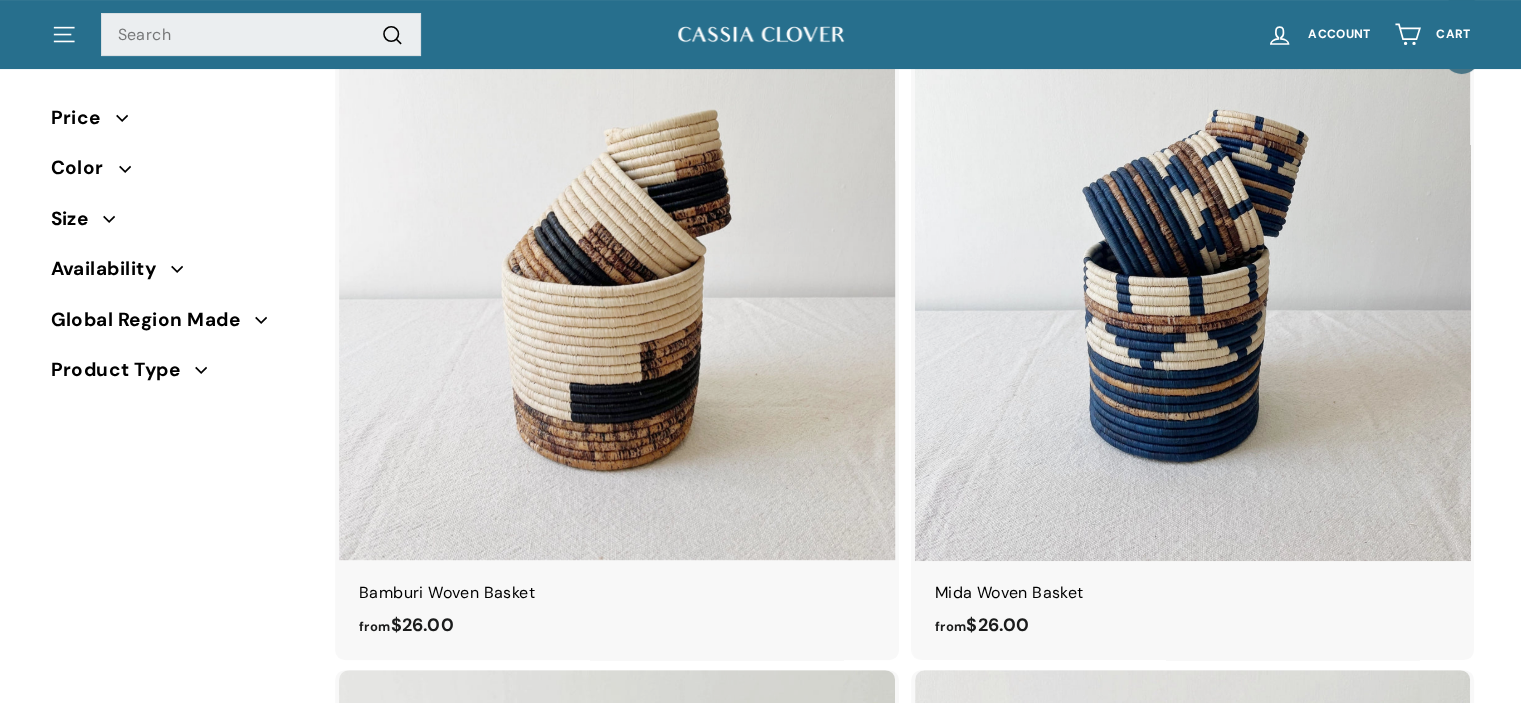 click at bounding box center (1193, 283) 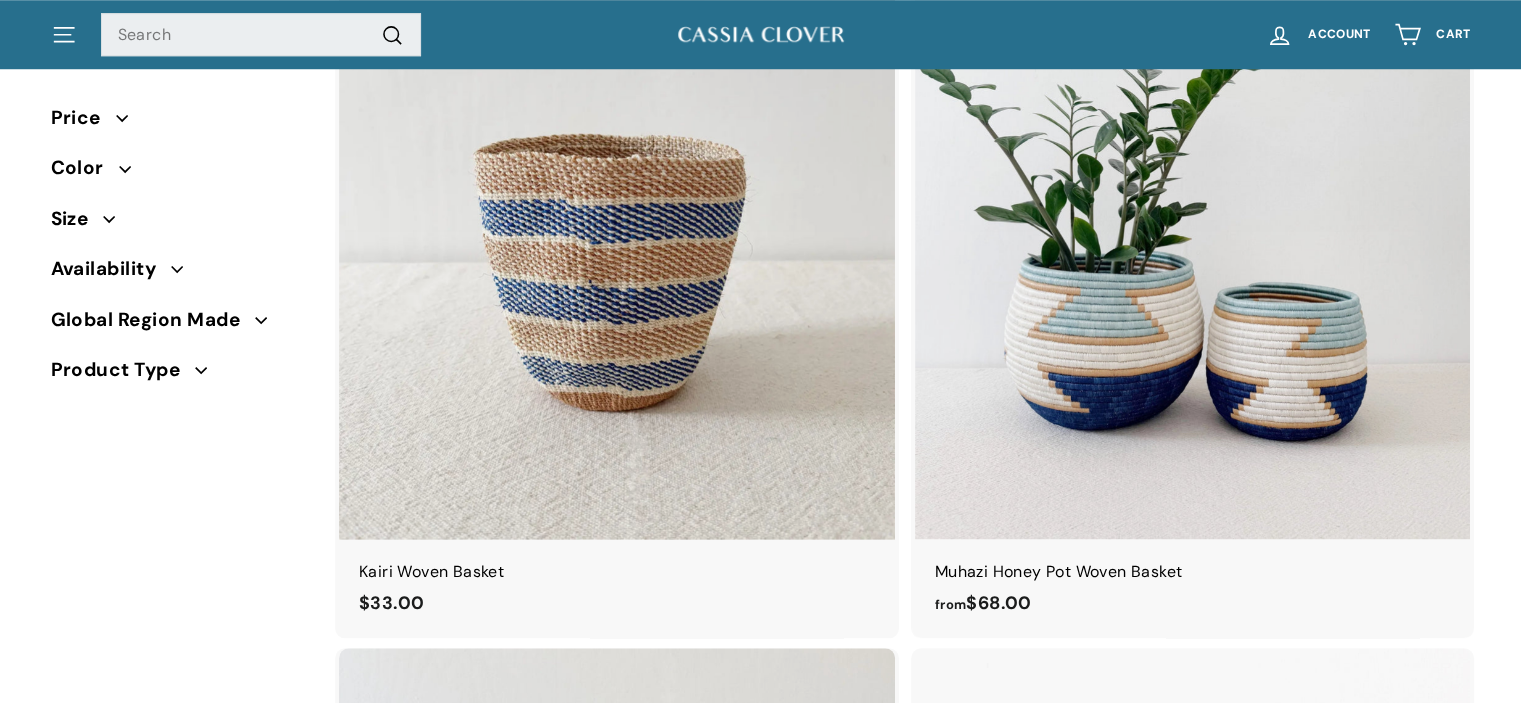 scroll, scrollTop: 1769, scrollLeft: 0, axis: vertical 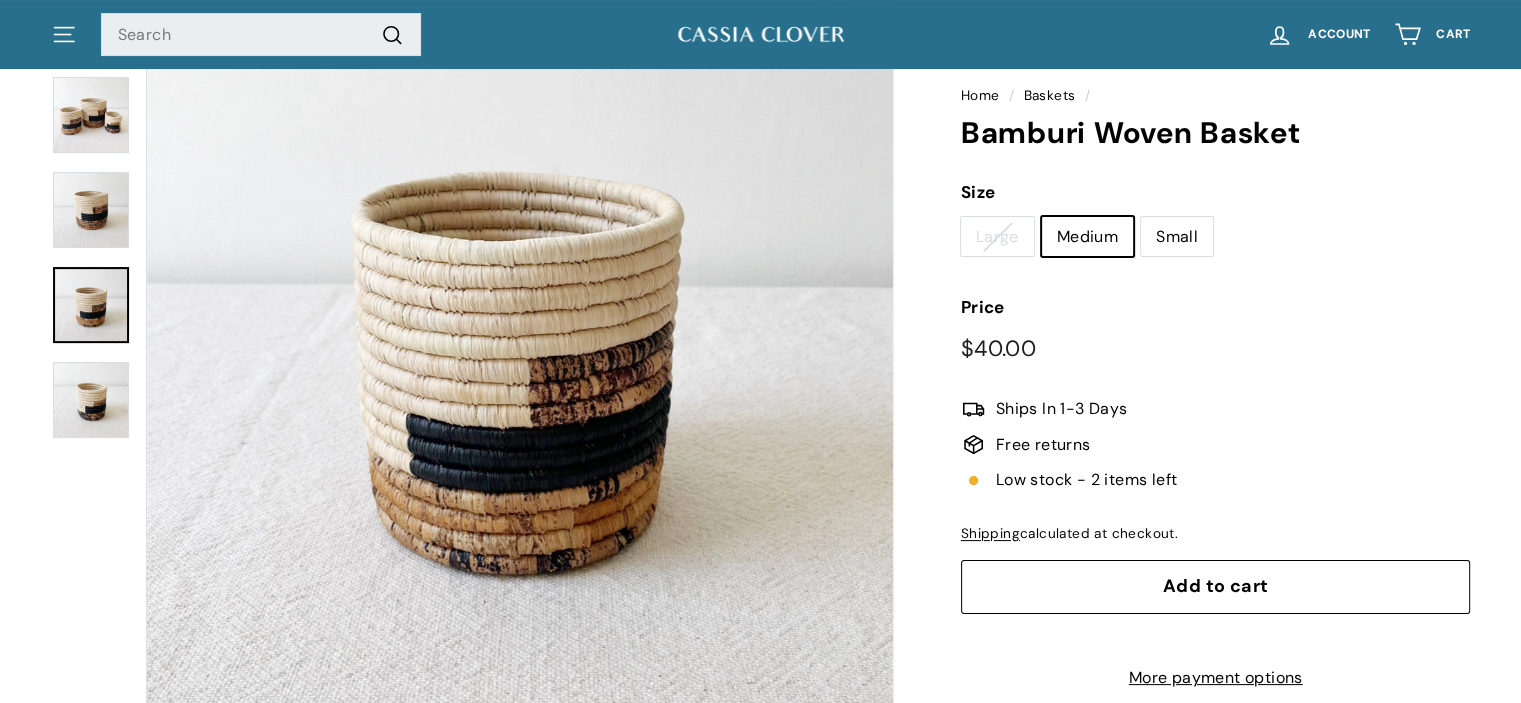 click on "Small" at bounding box center [1177, 237] 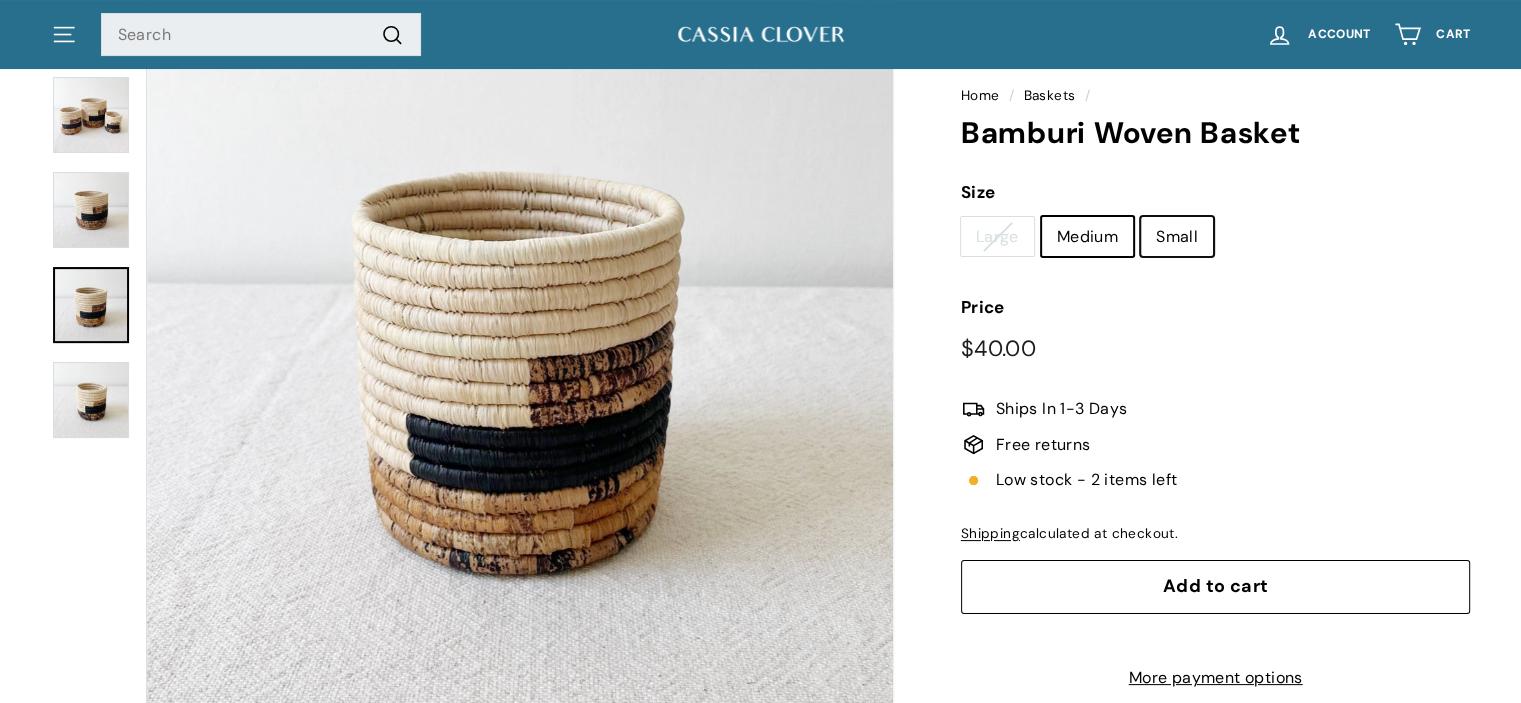 click on "Small" at bounding box center [1140, 216] 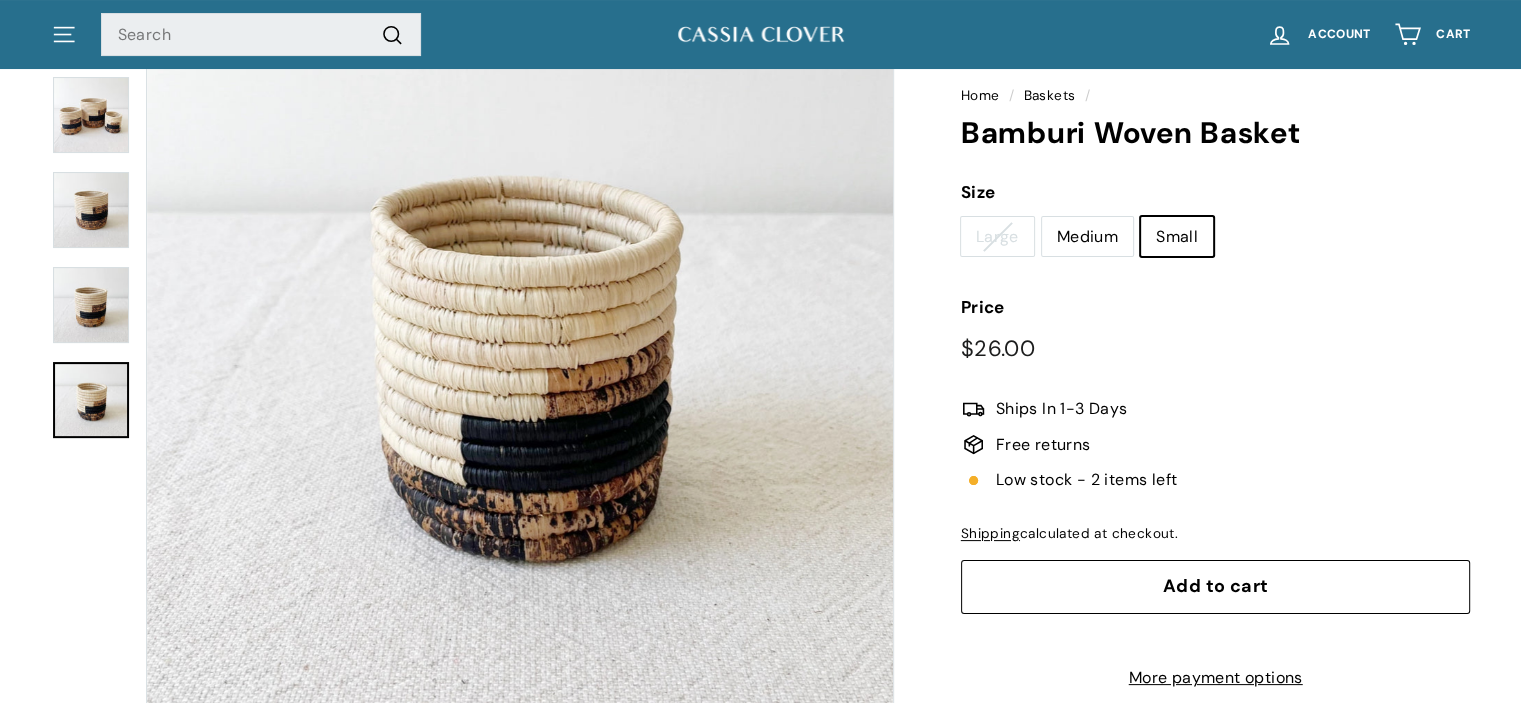 click on "Medium" at bounding box center (1087, 237) 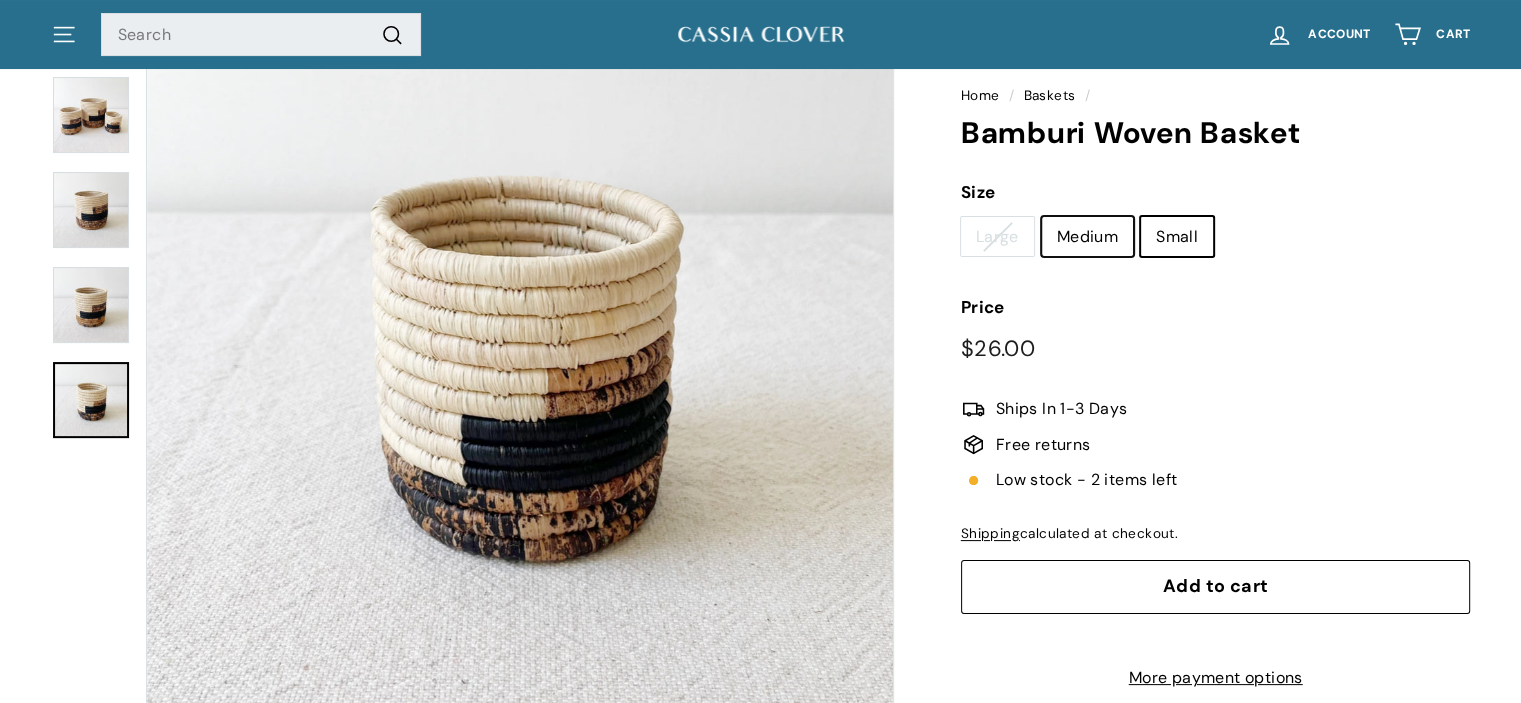 click on "Medium" at bounding box center [1041, 216] 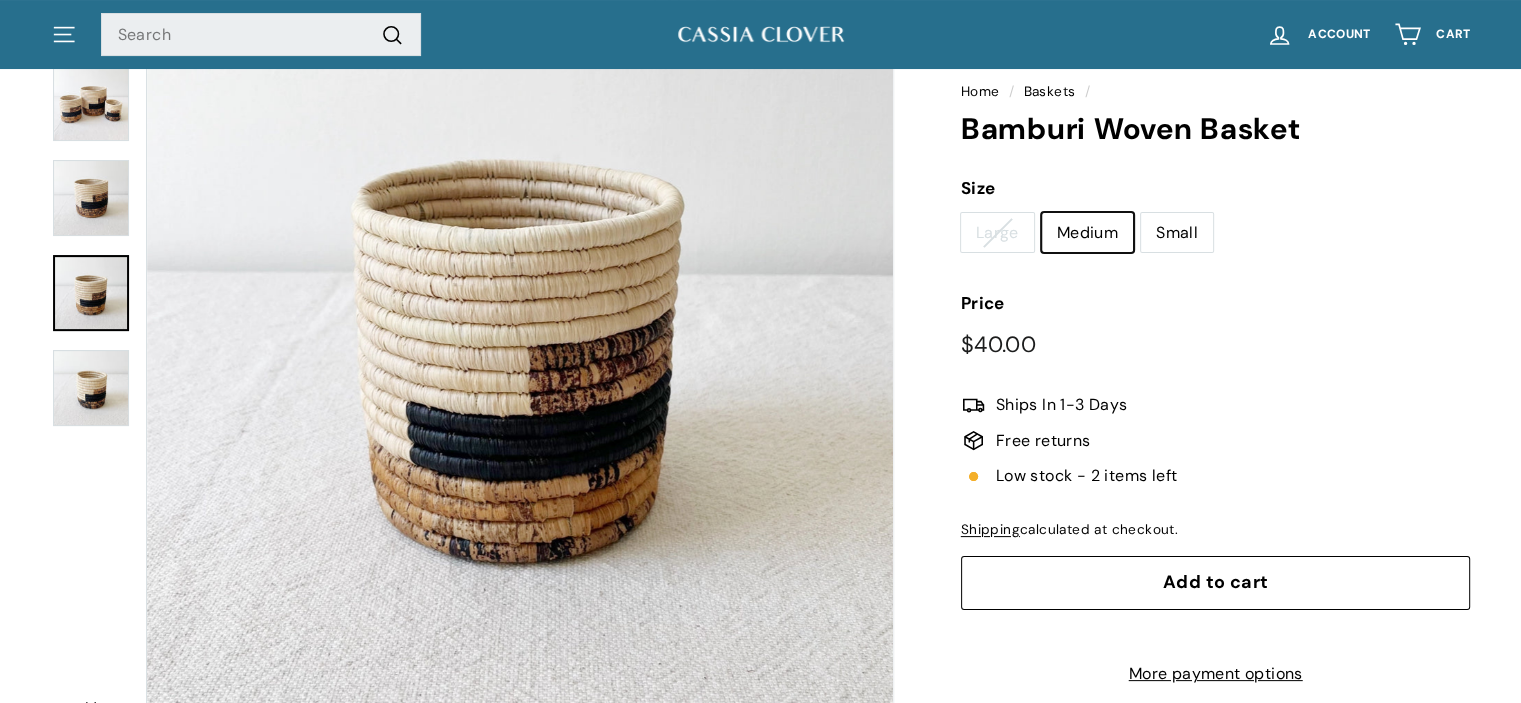 scroll, scrollTop: 195, scrollLeft: 0, axis: vertical 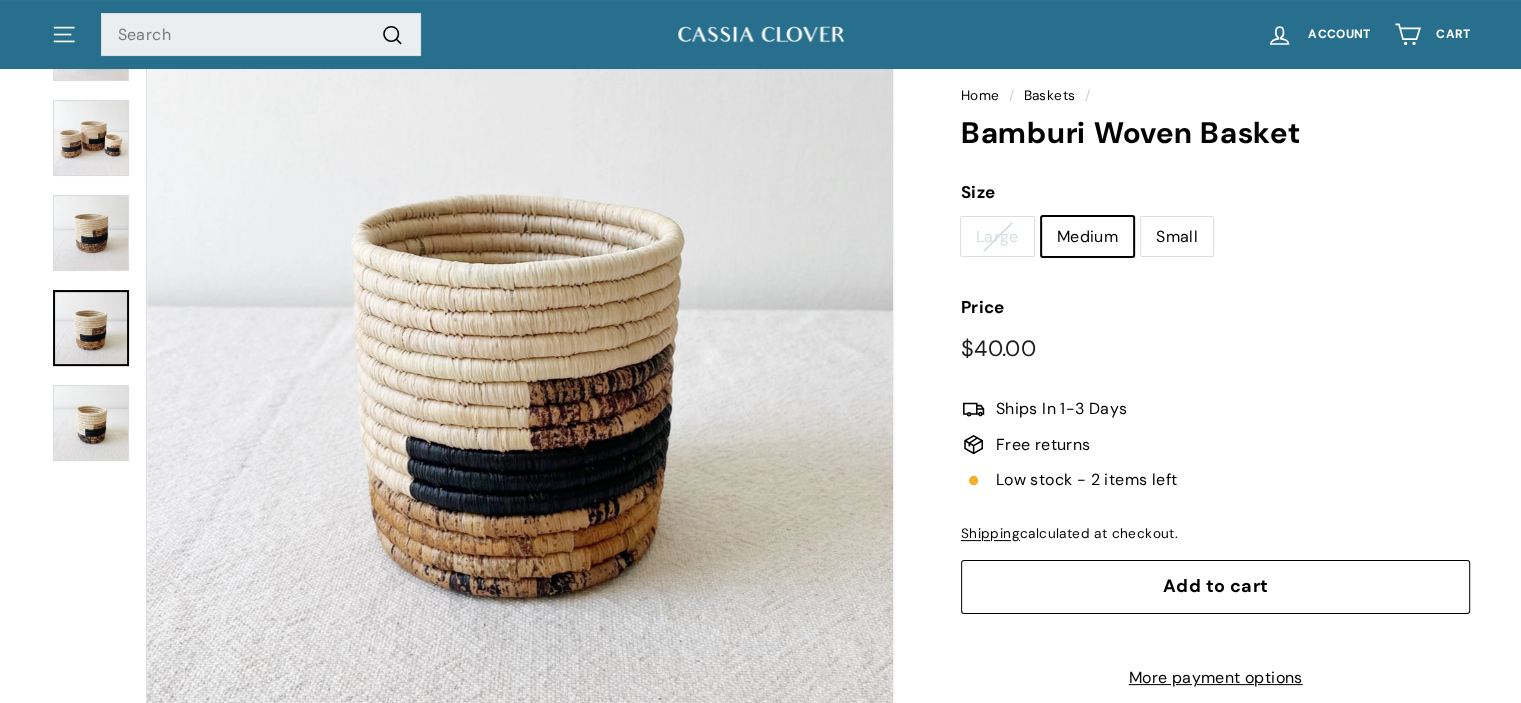 click on "Small" at bounding box center (1177, 237) 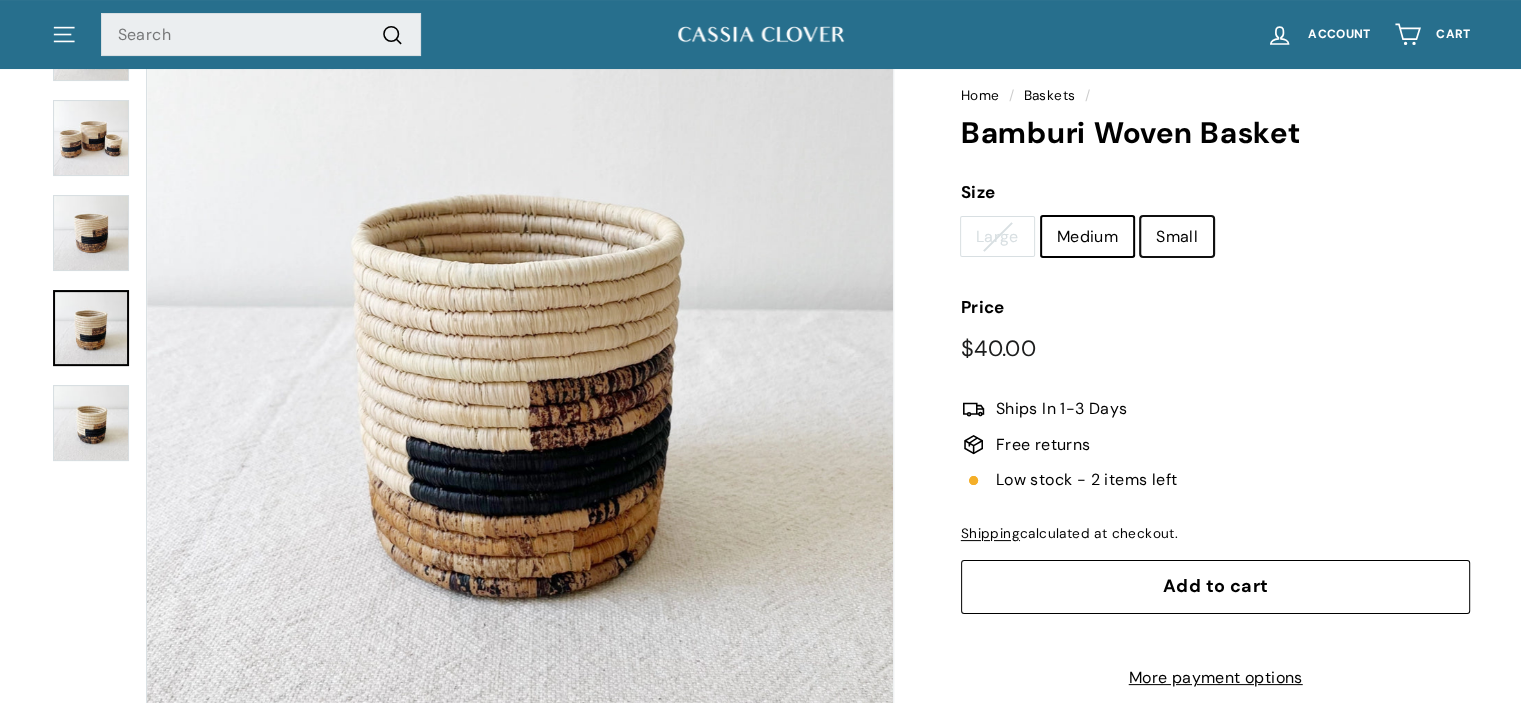 click on "Small" at bounding box center [1140, 216] 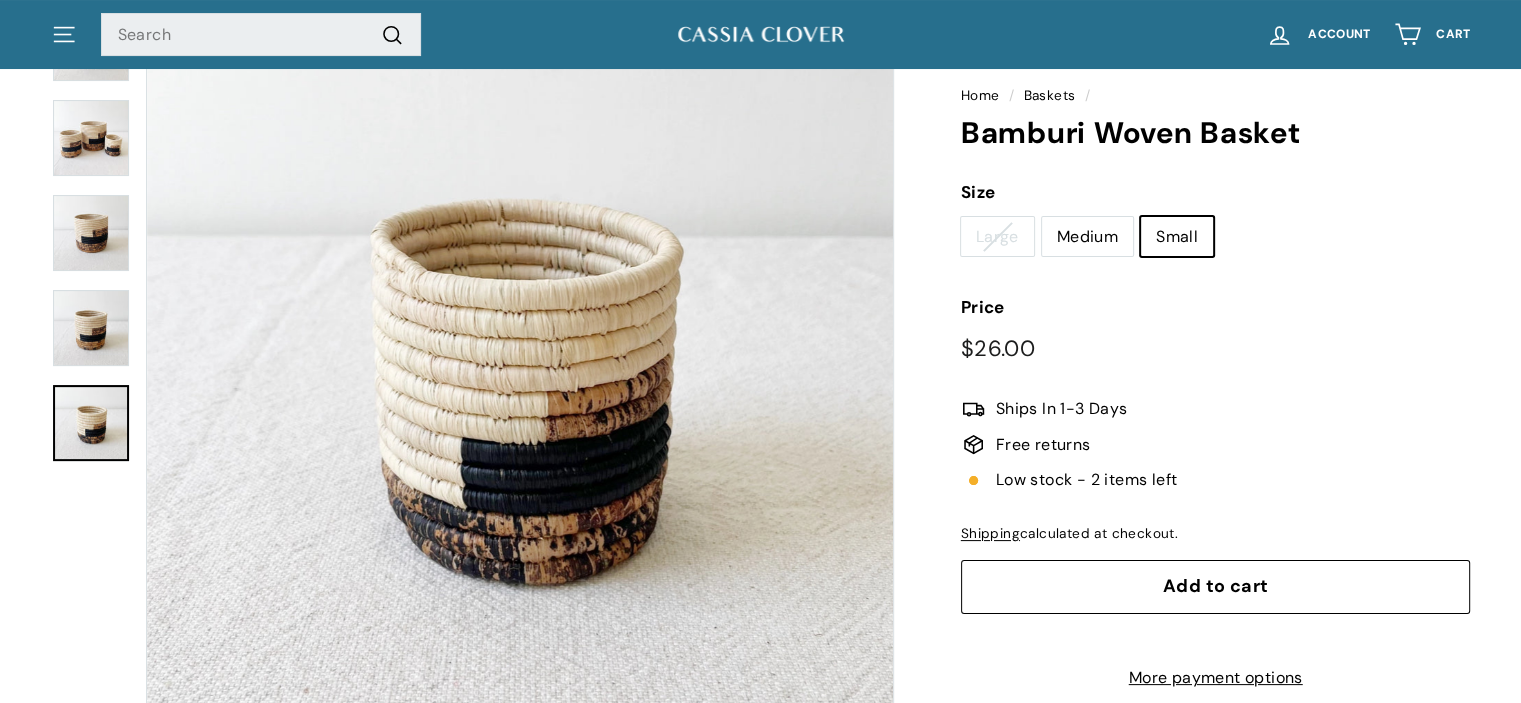 click on "Medium" at bounding box center (1087, 237) 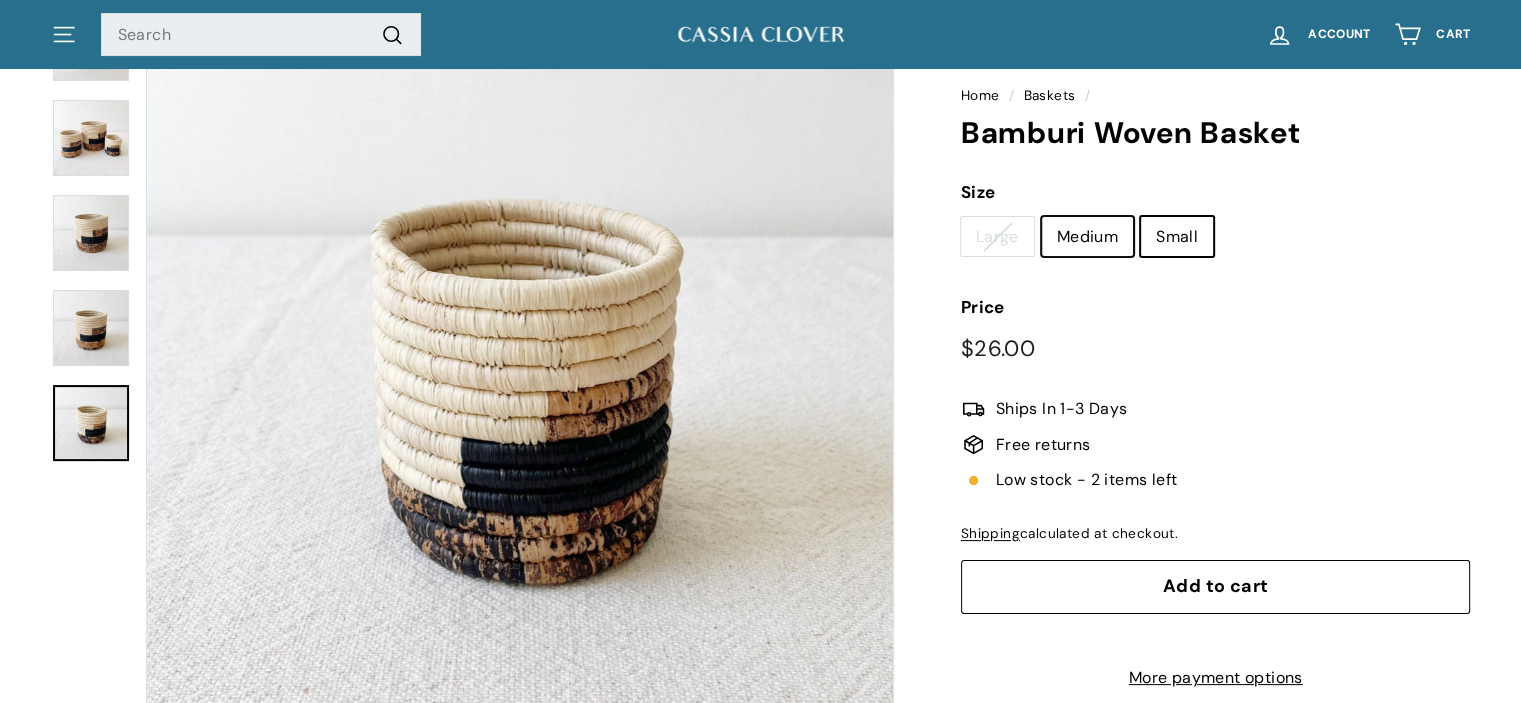 radio on "true" 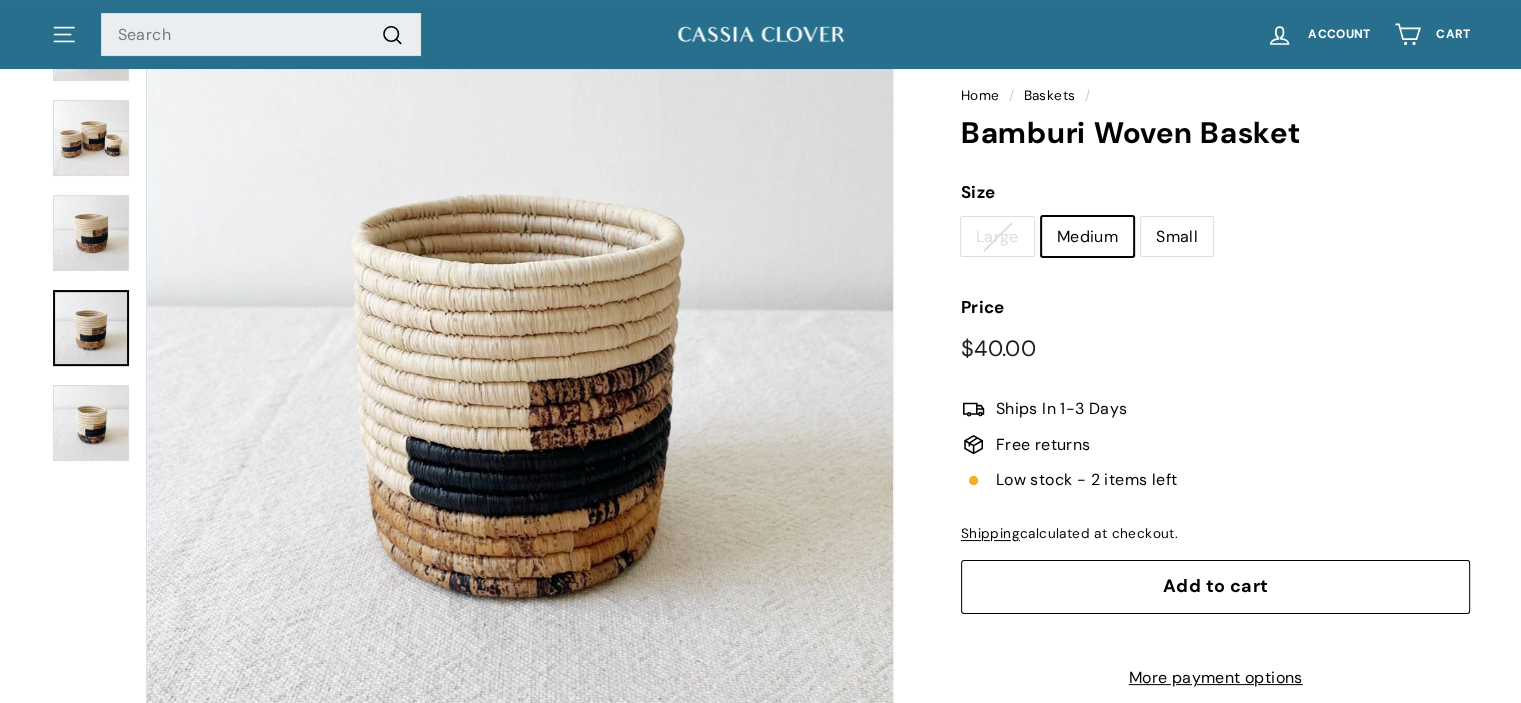 click on "Small" at bounding box center [1177, 237] 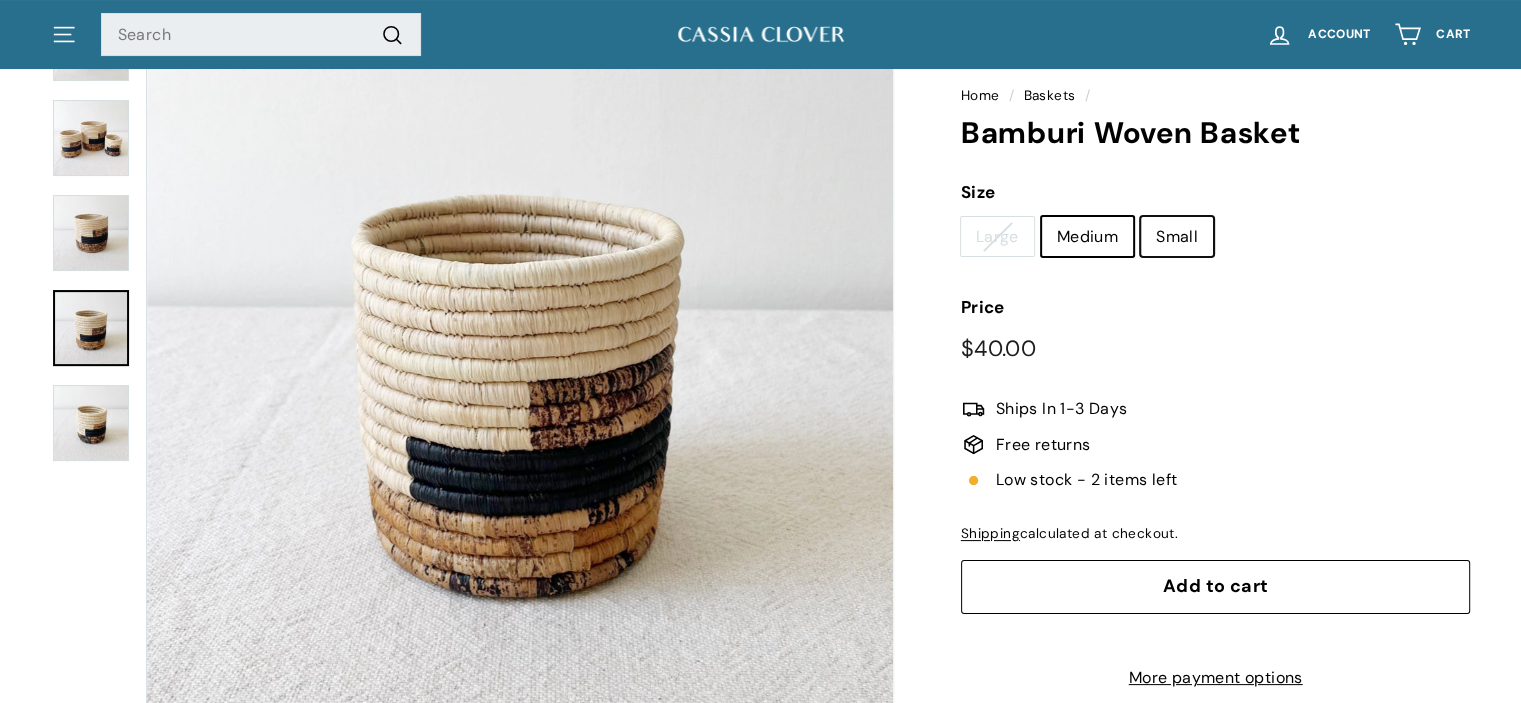 click on "Small" at bounding box center [1140, 216] 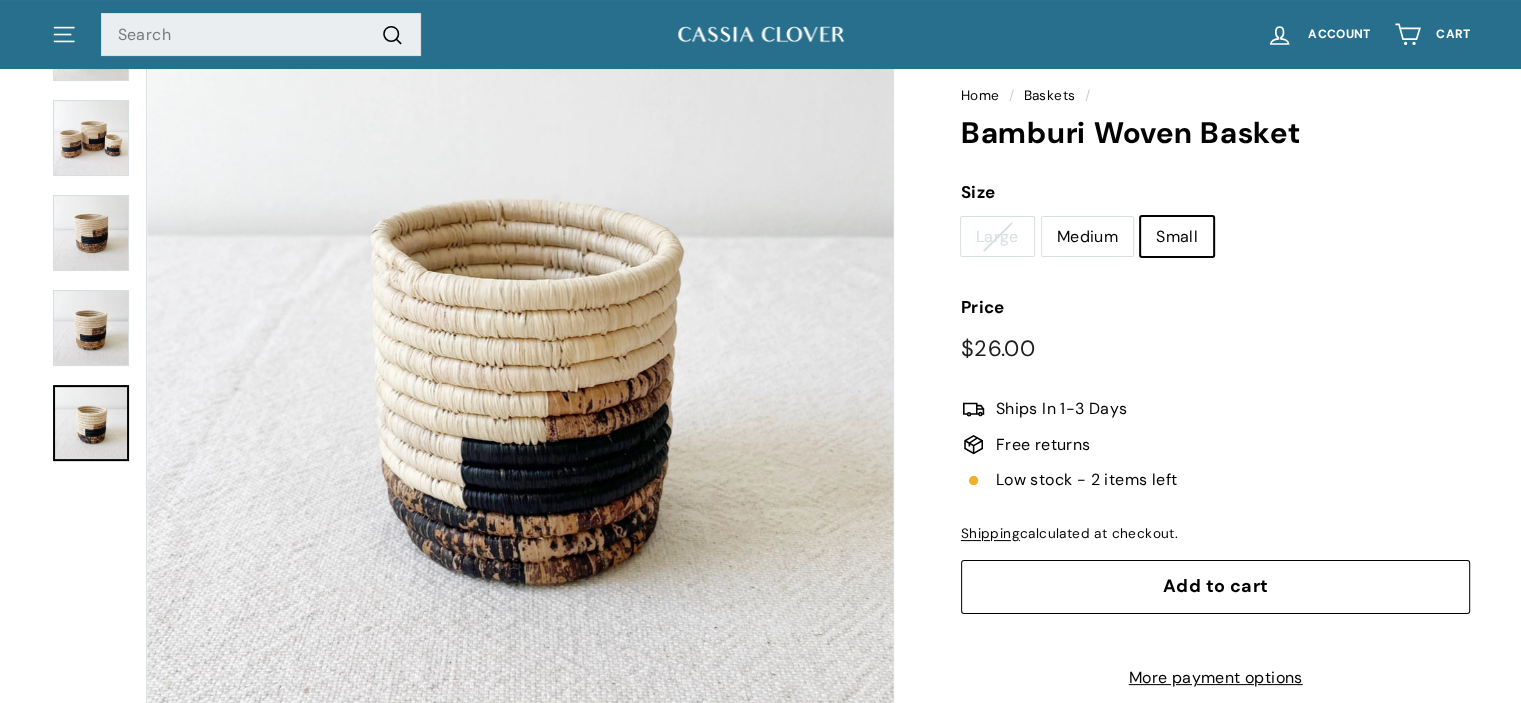 click on "Medium" at bounding box center (1087, 237) 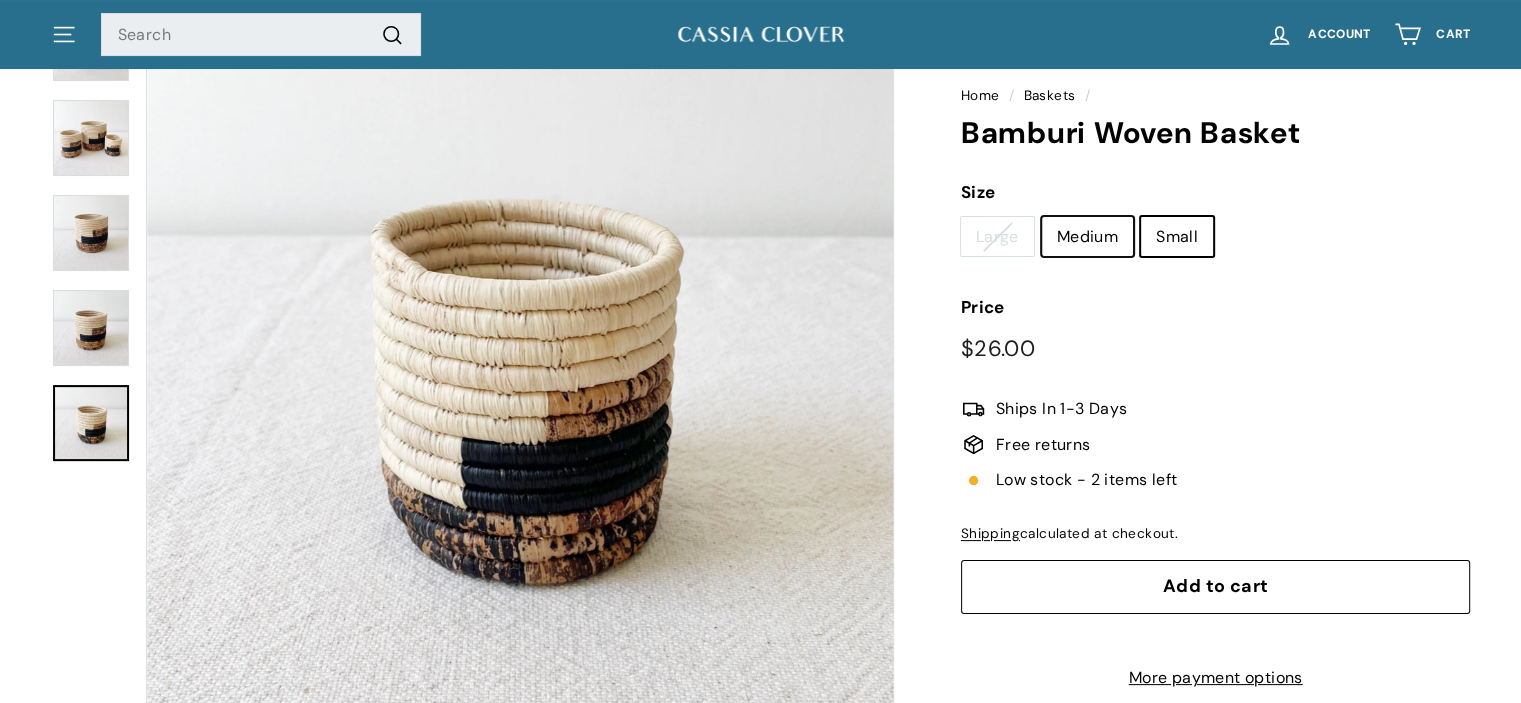 click on "Medium" at bounding box center [1041, 216] 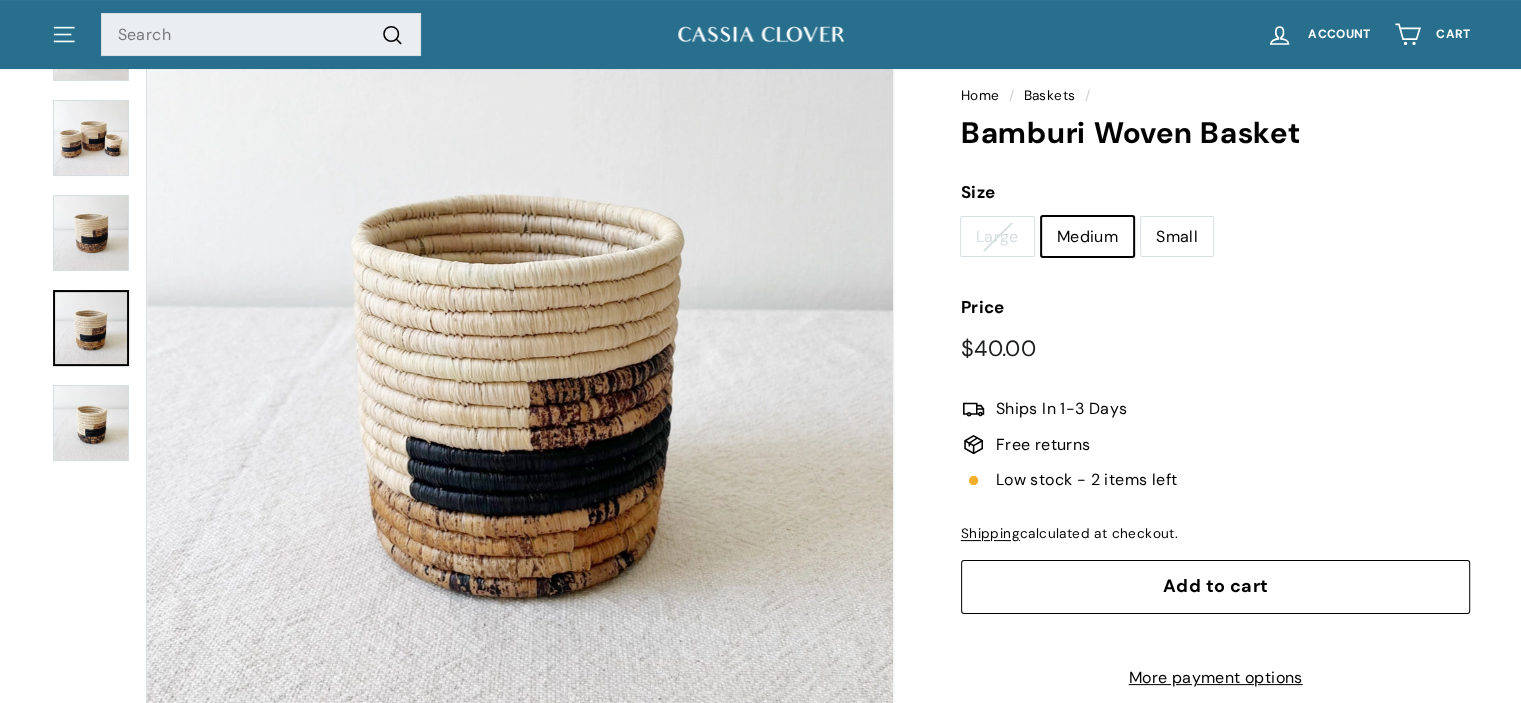 click on "Small" at bounding box center [1177, 237] 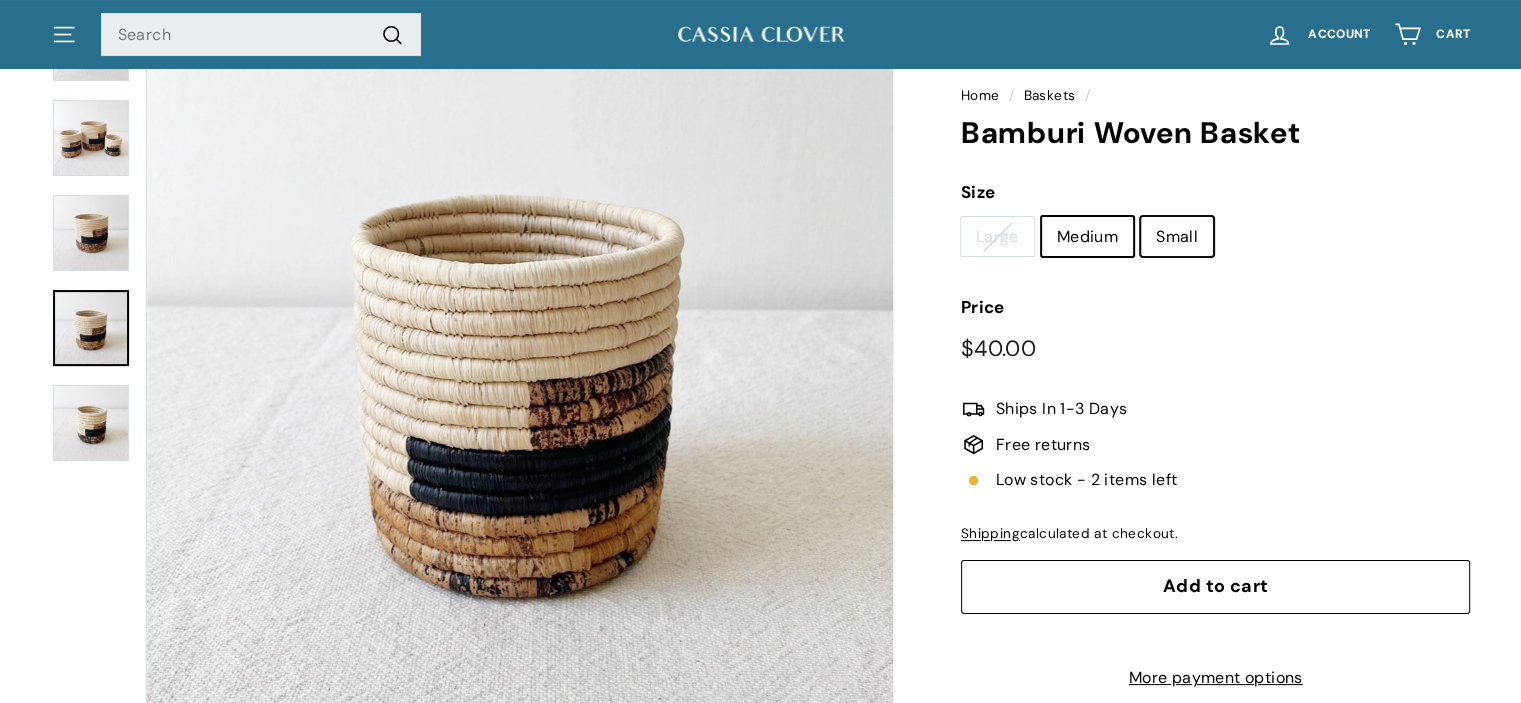 click on "Small" at bounding box center [1140, 216] 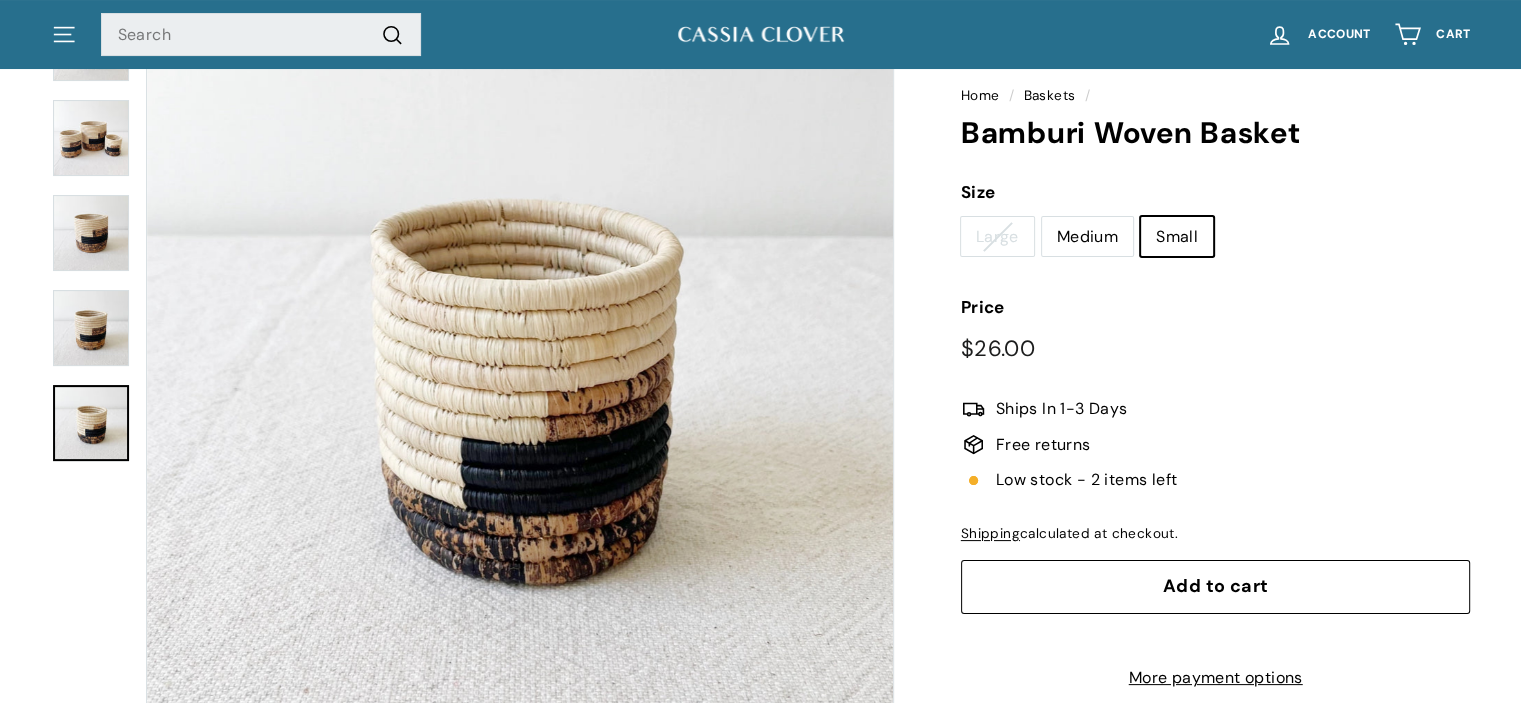 click on "Medium" at bounding box center [1087, 237] 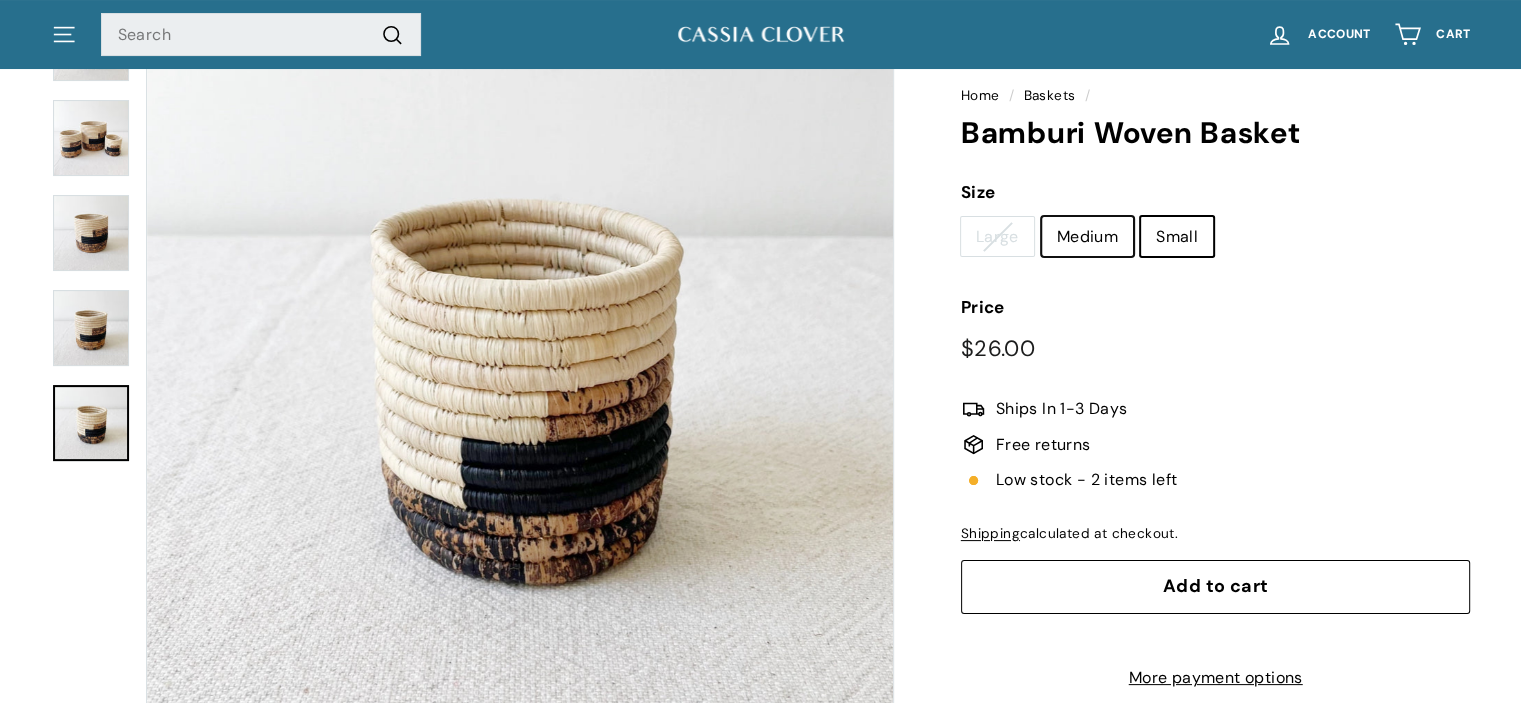 click on "Medium" at bounding box center (1041, 216) 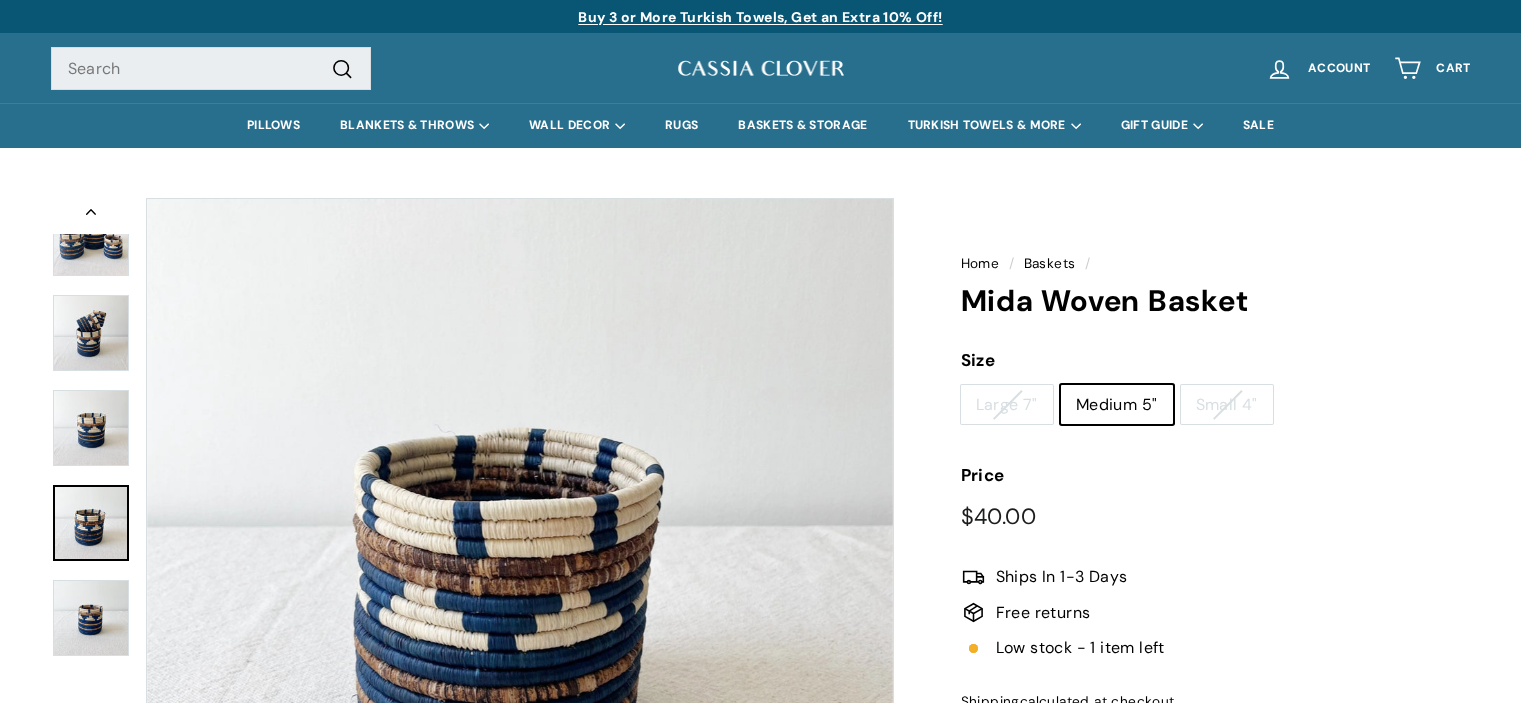 scroll, scrollTop: 0, scrollLeft: 0, axis: both 